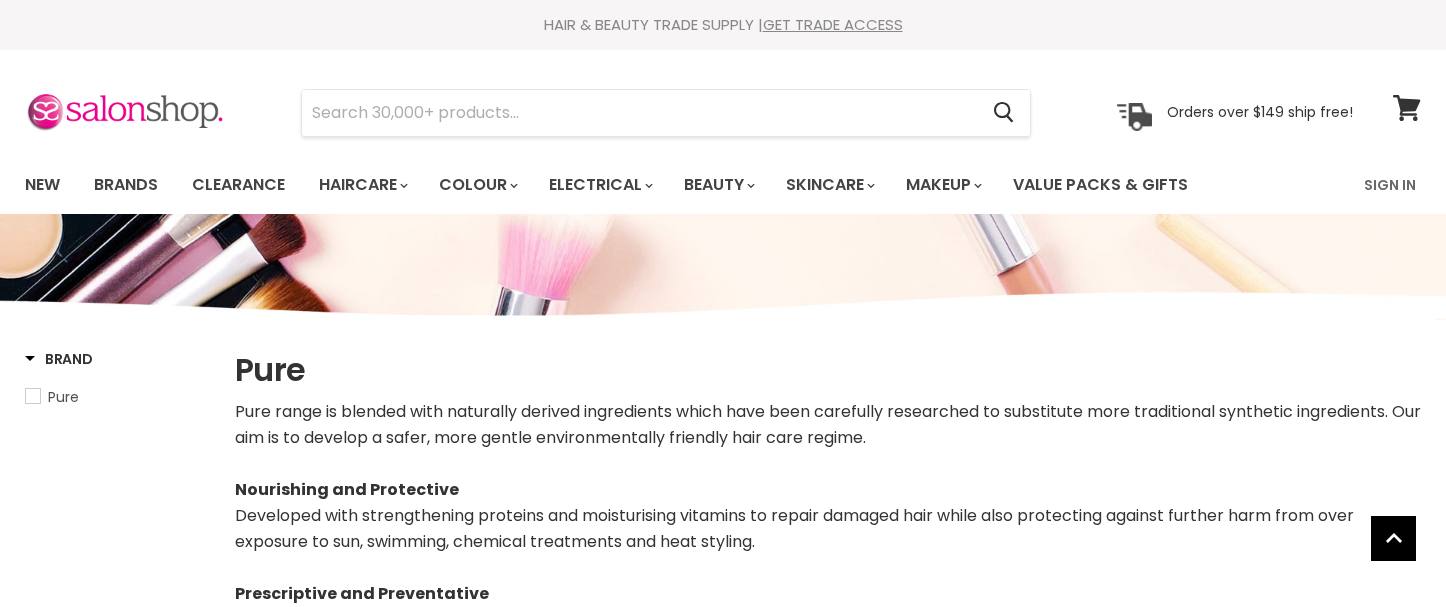 select on "manual" 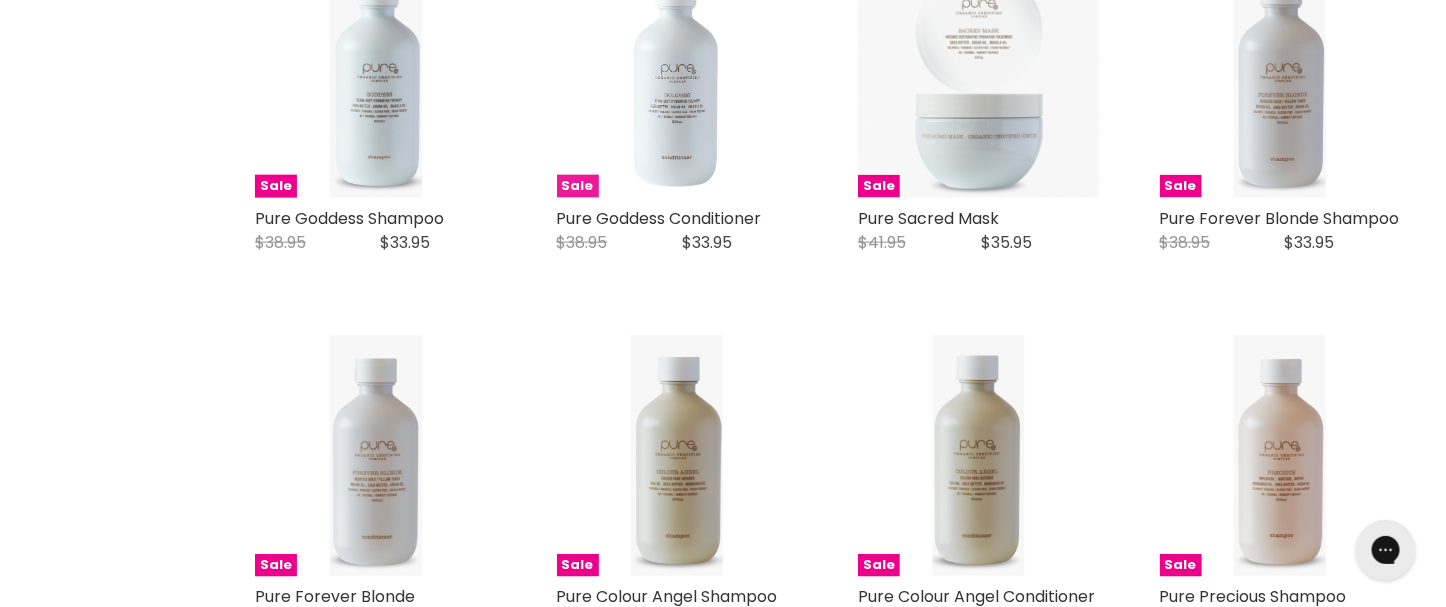 scroll, scrollTop: 0, scrollLeft: 0, axis: both 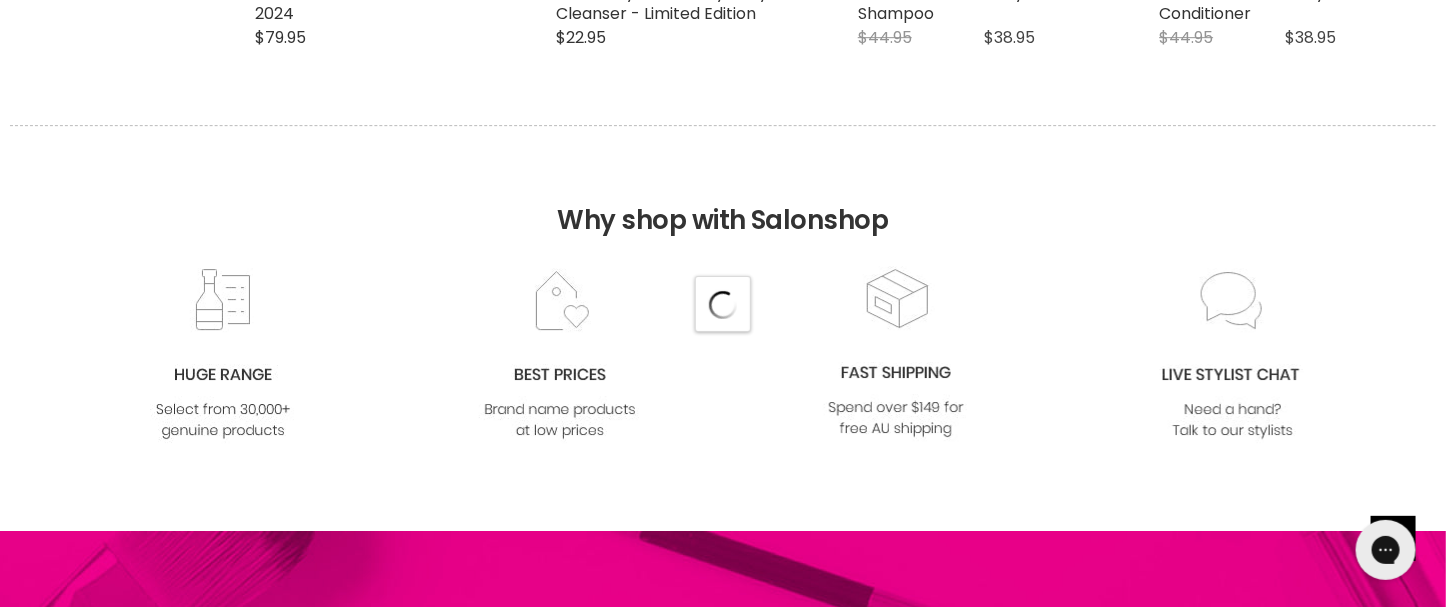 select on "manual" 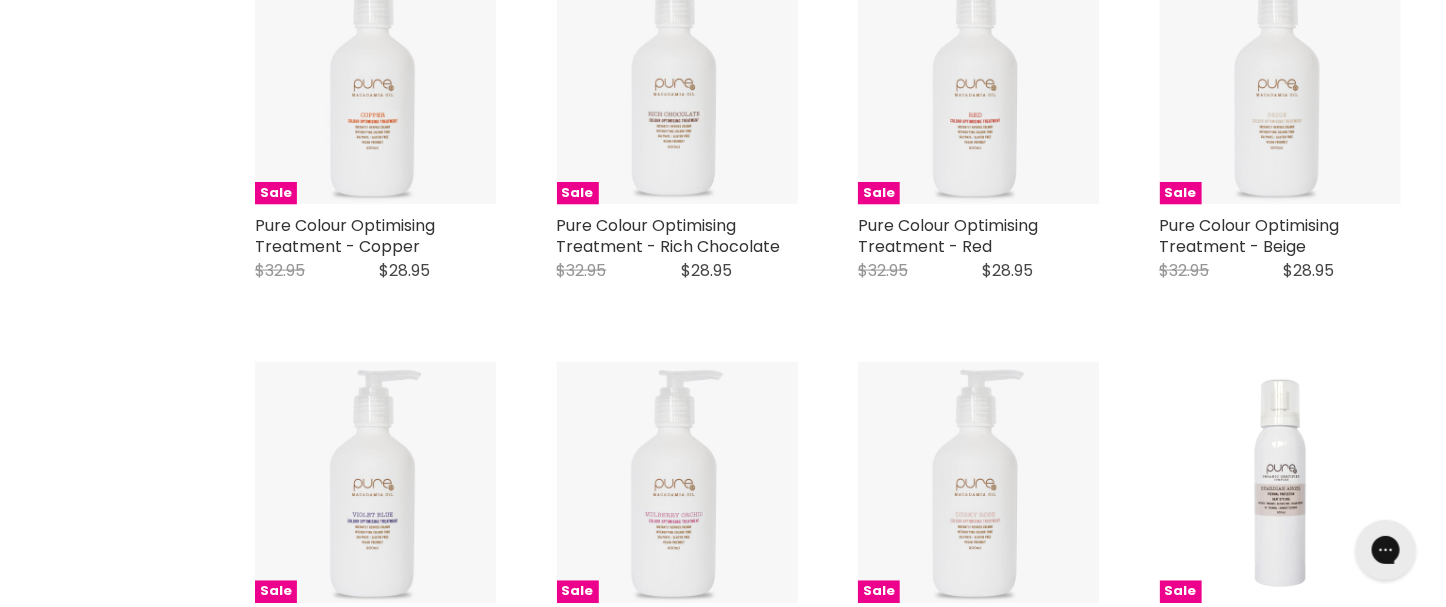 scroll, scrollTop: 3998, scrollLeft: 0, axis: vertical 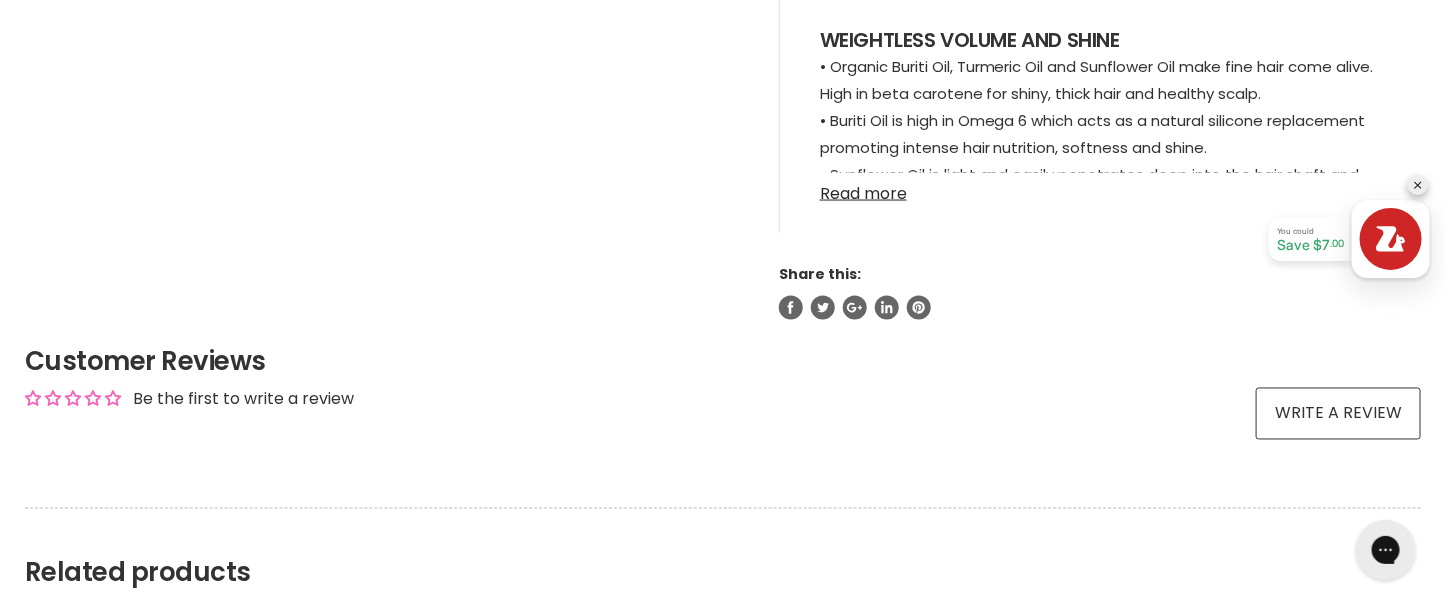 click on "Read more" at bounding box center (1100, 188) 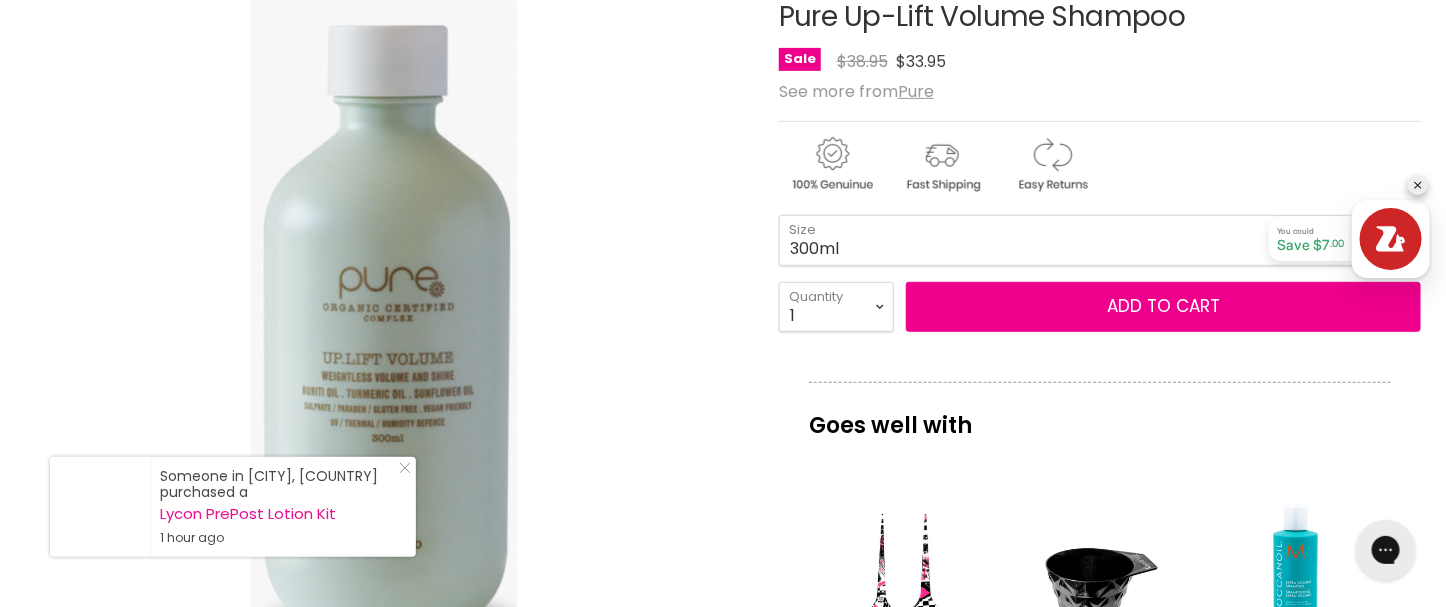 scroll, scrollTop: 133, scrollLeft: 0, axis: vertical 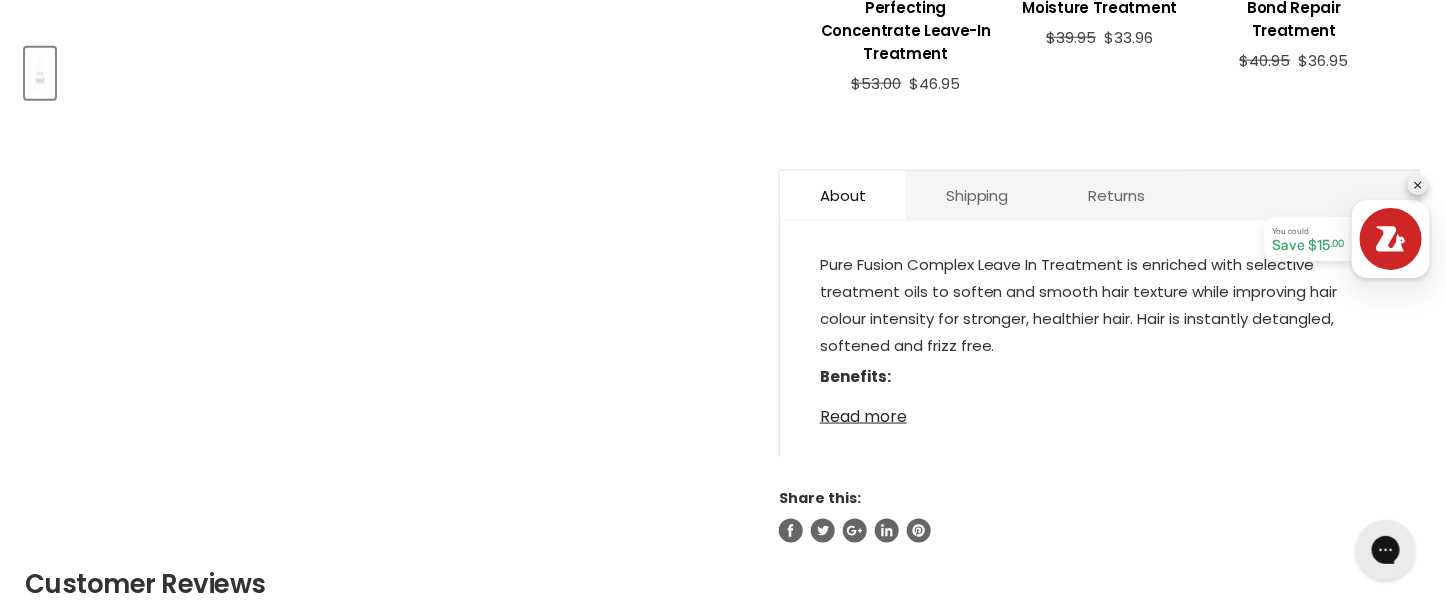 click on "Read more" at bounding box center (1100, 411) 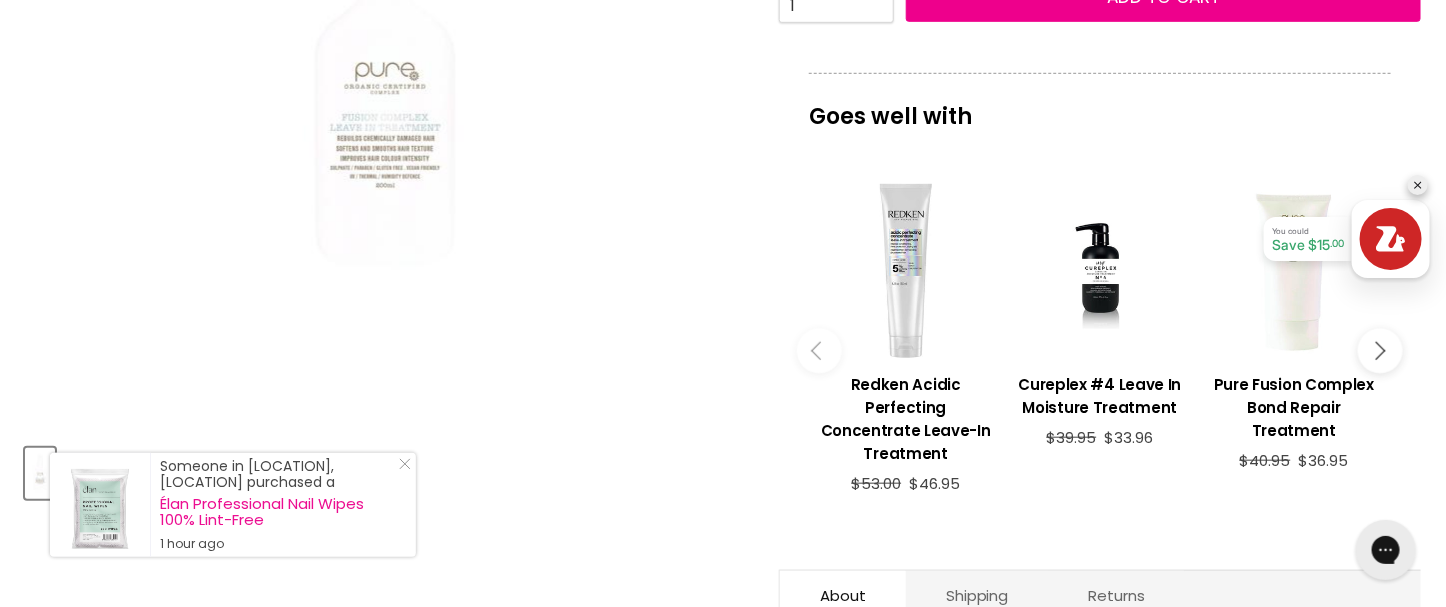 scroll, scrollTop: 133, scrollLeft: 0, axis: vertical 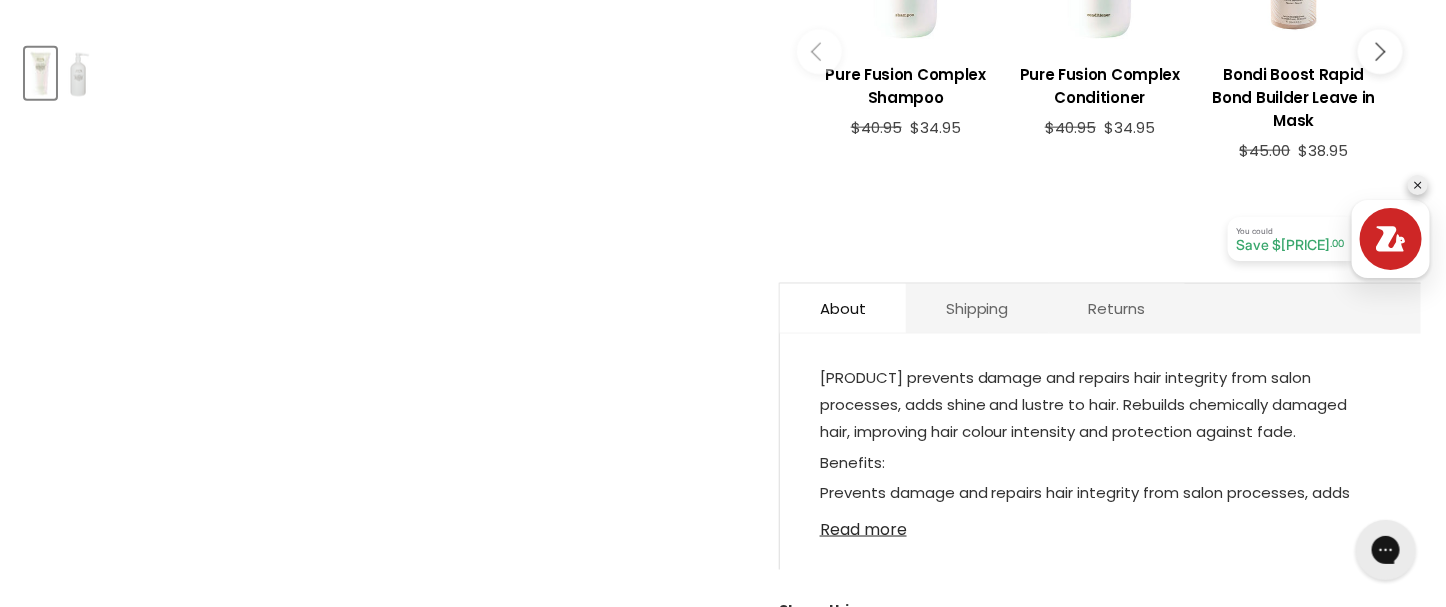 click on "Read more" at bounding box center [1100, 524] 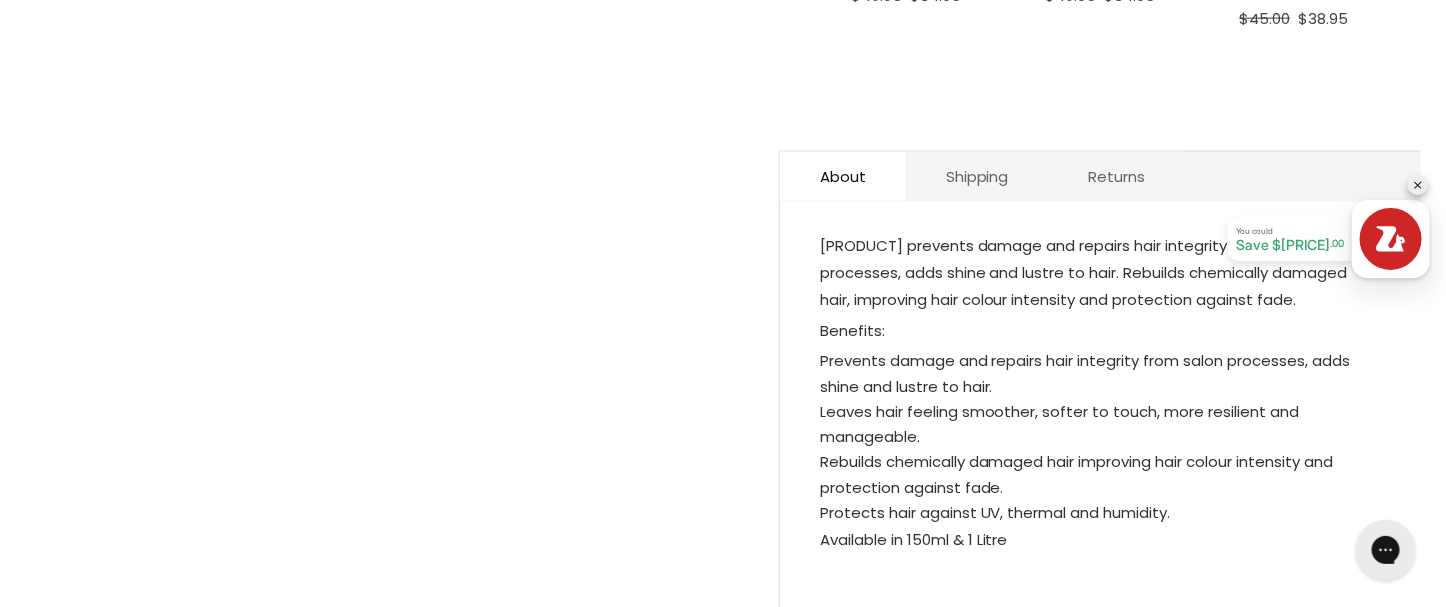 scroll, scrollTop: 1200, scrollLeft: 0, axis: vertical 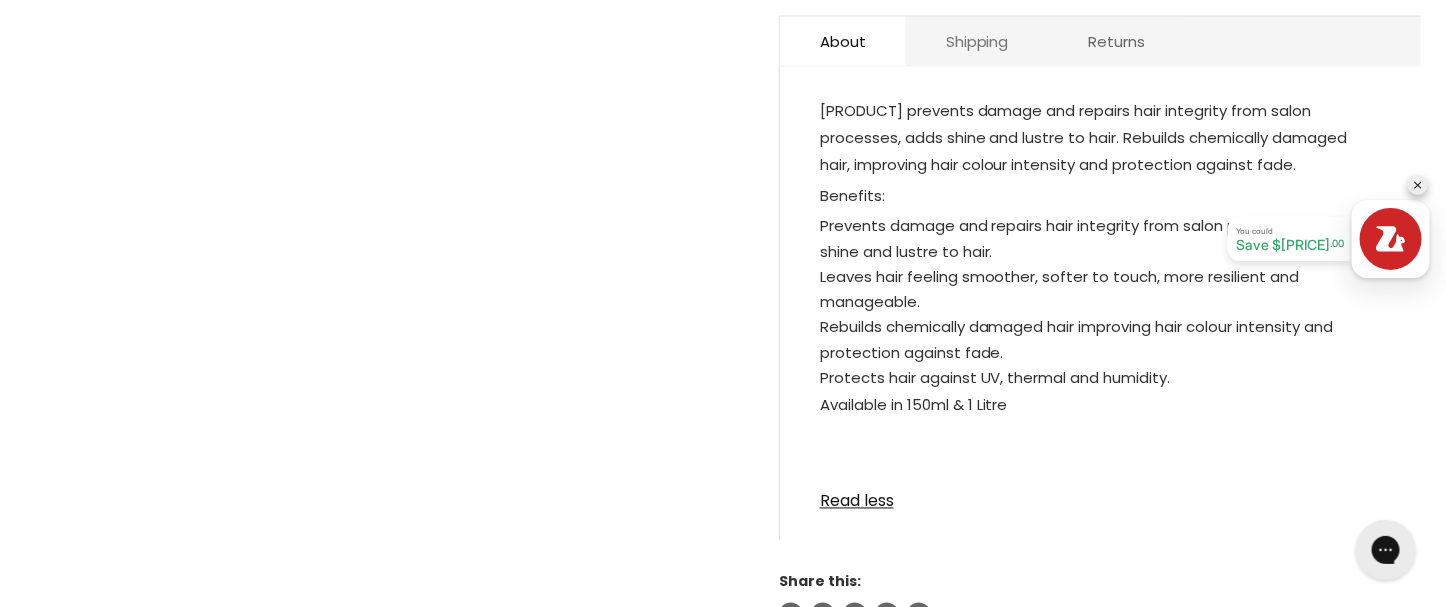 click on "Shipping" at bounding box center (977, 41) 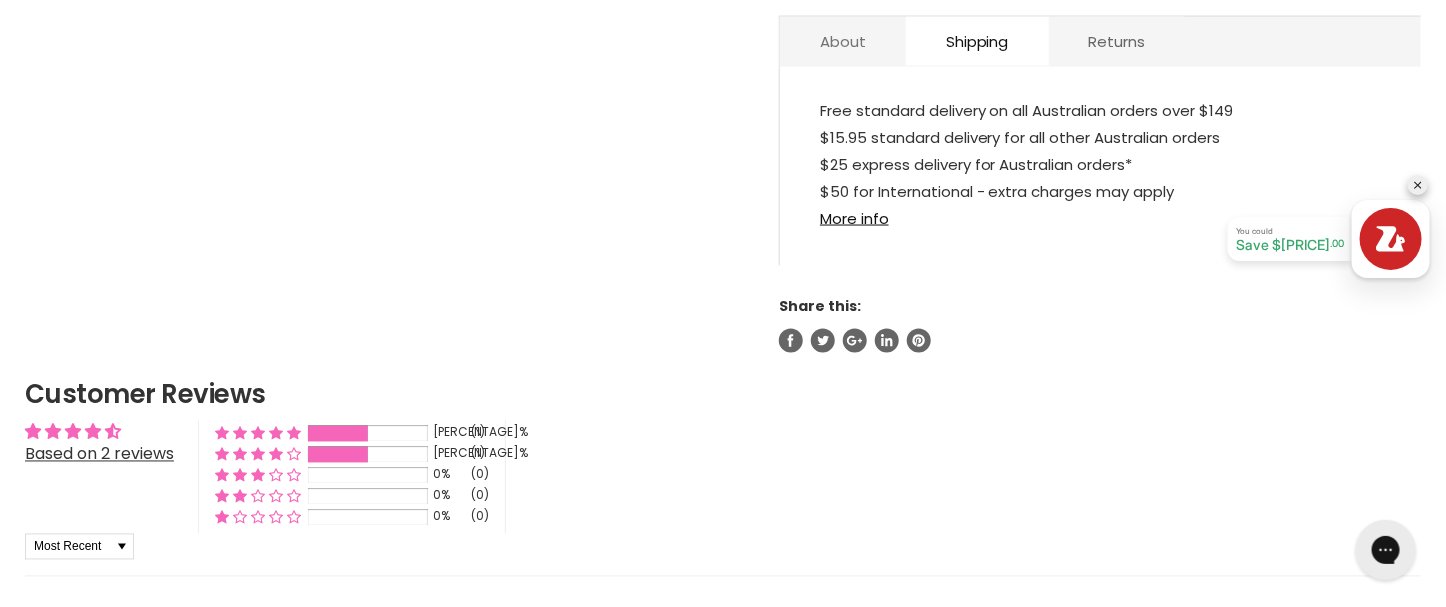 click on "About" at bounding box center (843, 41) 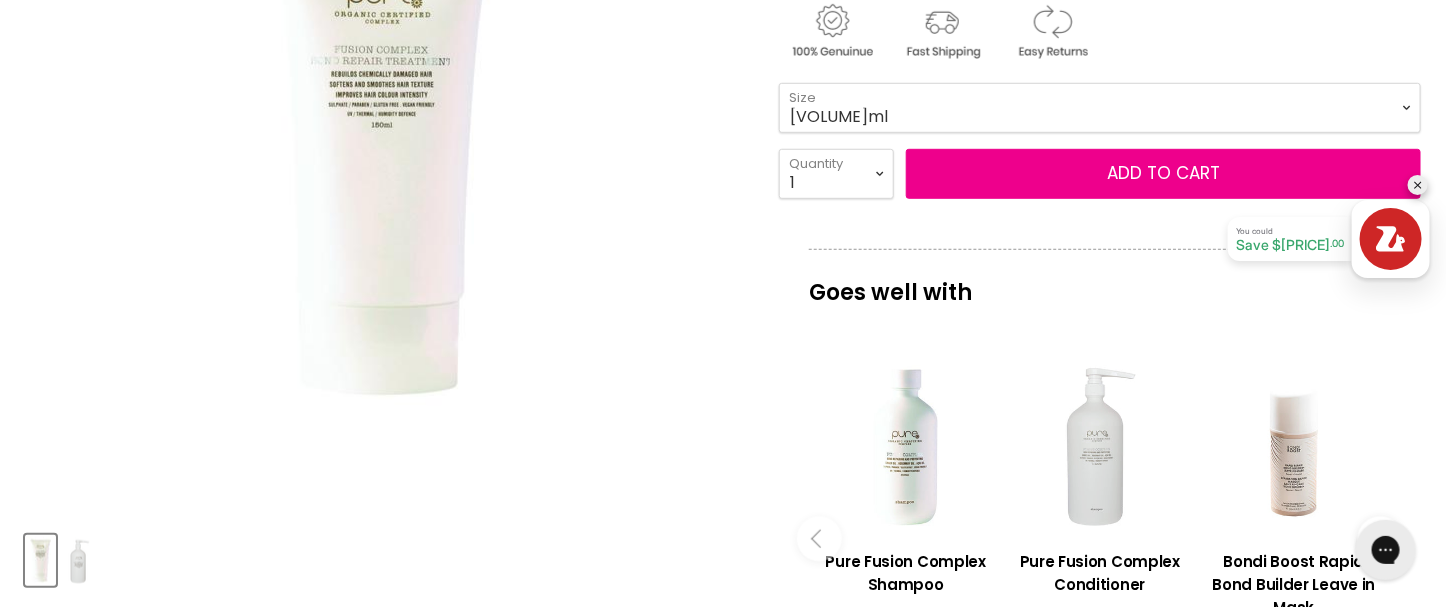 scroll, scrollTop: 266, scrollLeft: 0, axis: vertical 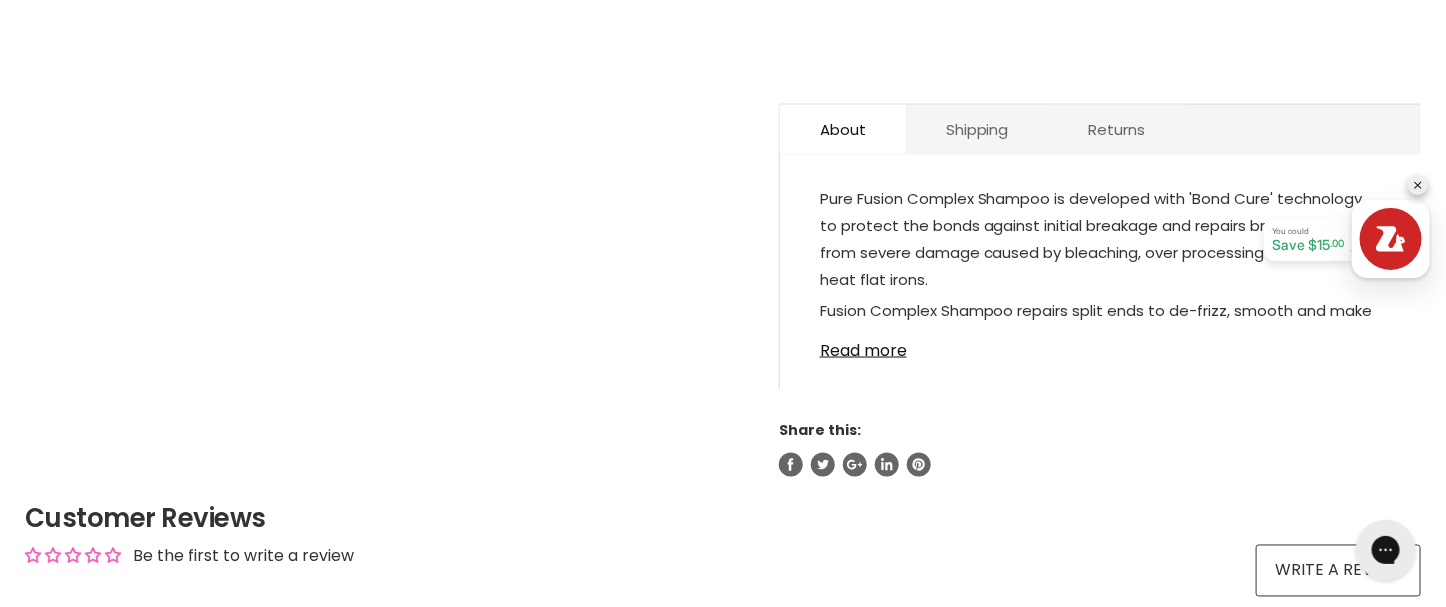 drag, startPoint x: 1384, startPoint y: 88, endPoint x: 1382, endPoint y: -113, distance: 201.00995 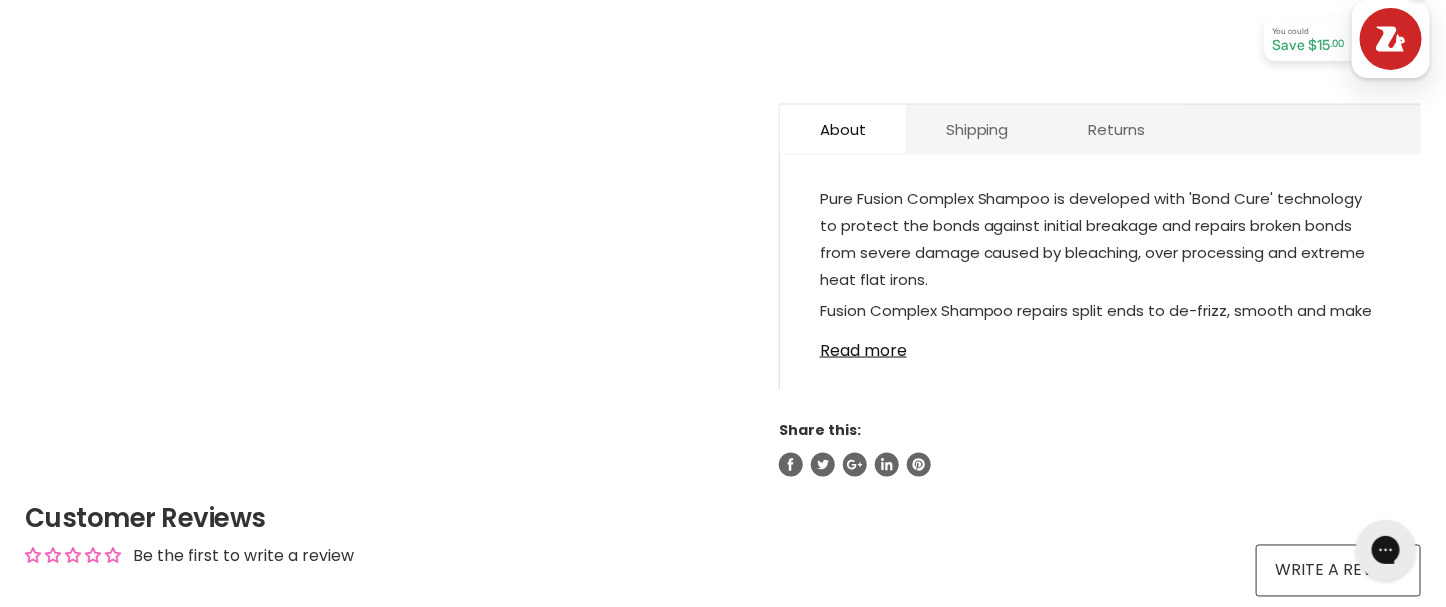 drag, startPoint x: 1405, startPoint y: 241, endPoint x: 1426, endPoint y: -30, distance: 271.81244 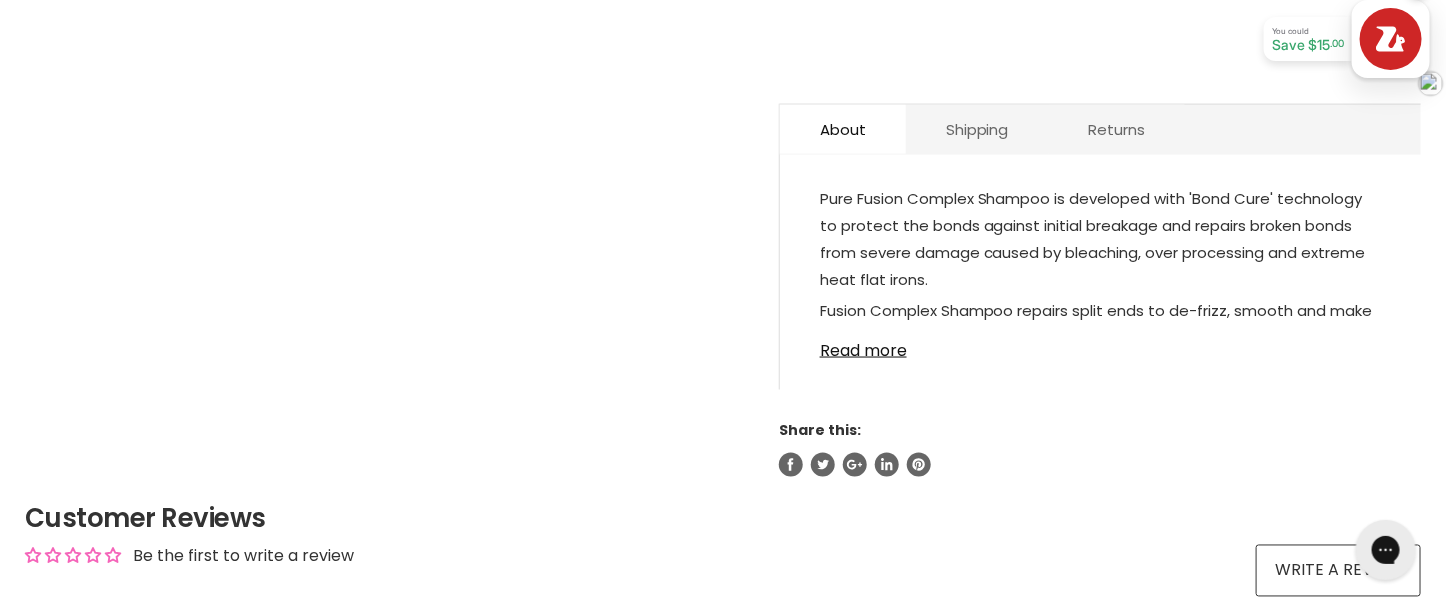 click at bounding box center [723, 2432] 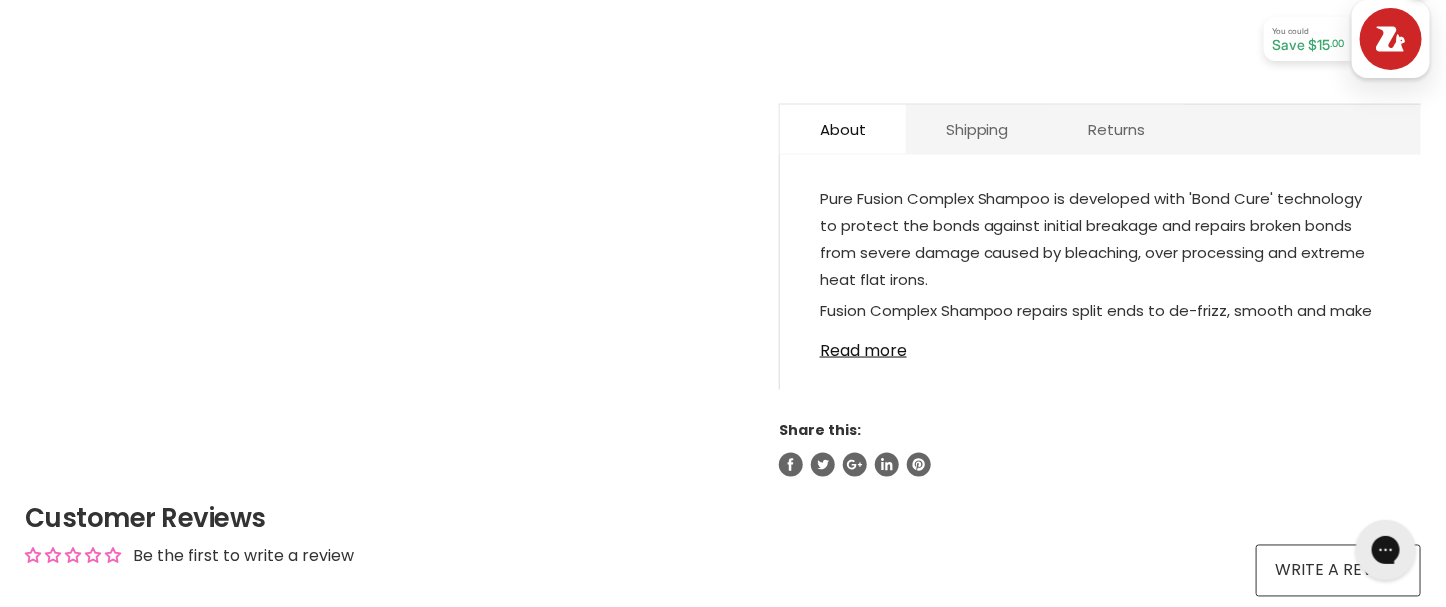 drag, startPoint x: 1433, startPoint y: 184, endPoint x: 1429, endPoint y: 122, distance: 62.1289 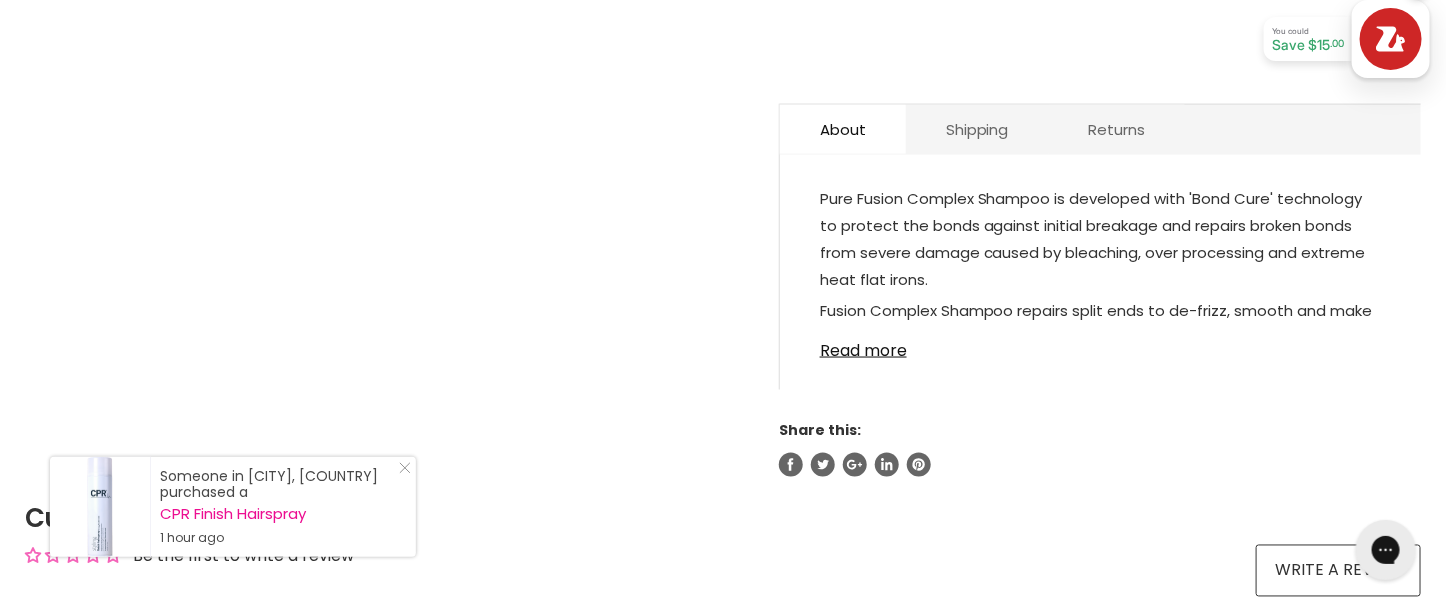 drag, startPoint x: 1383, startPoint y: 178, endPoint x: 1371, endPoint y: 94, distance: 84.85281 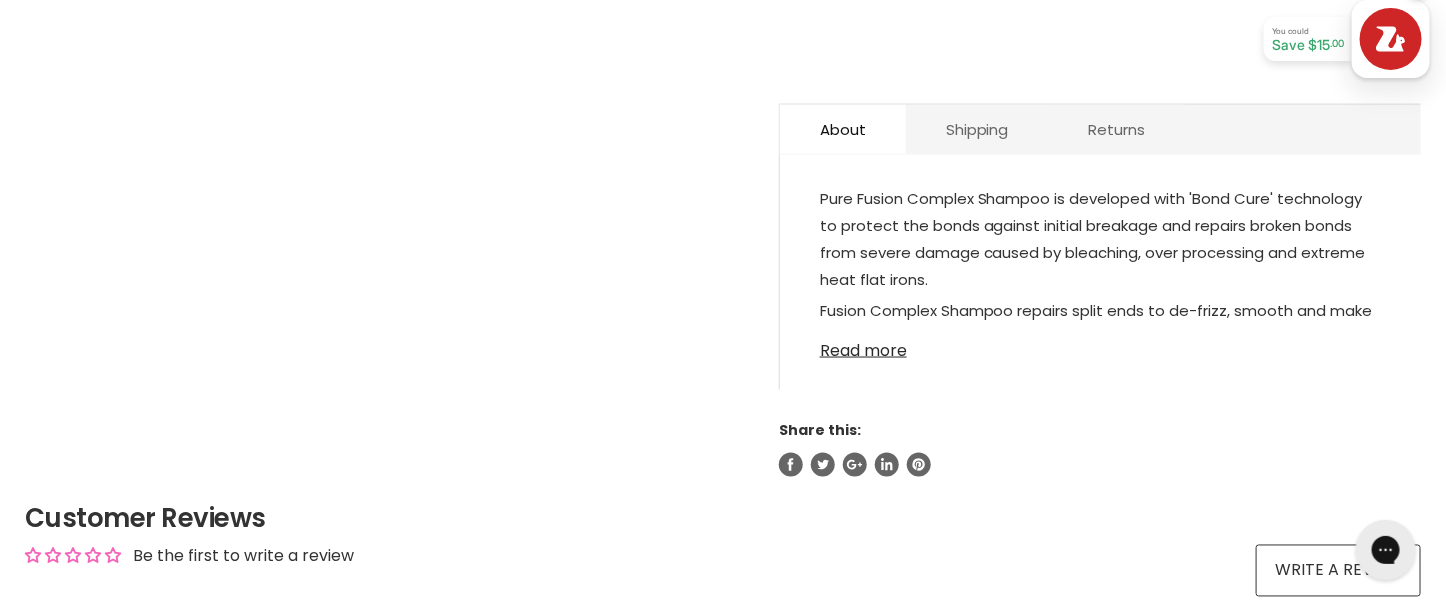 click on "Read more" at bounding box center (1100, 345) 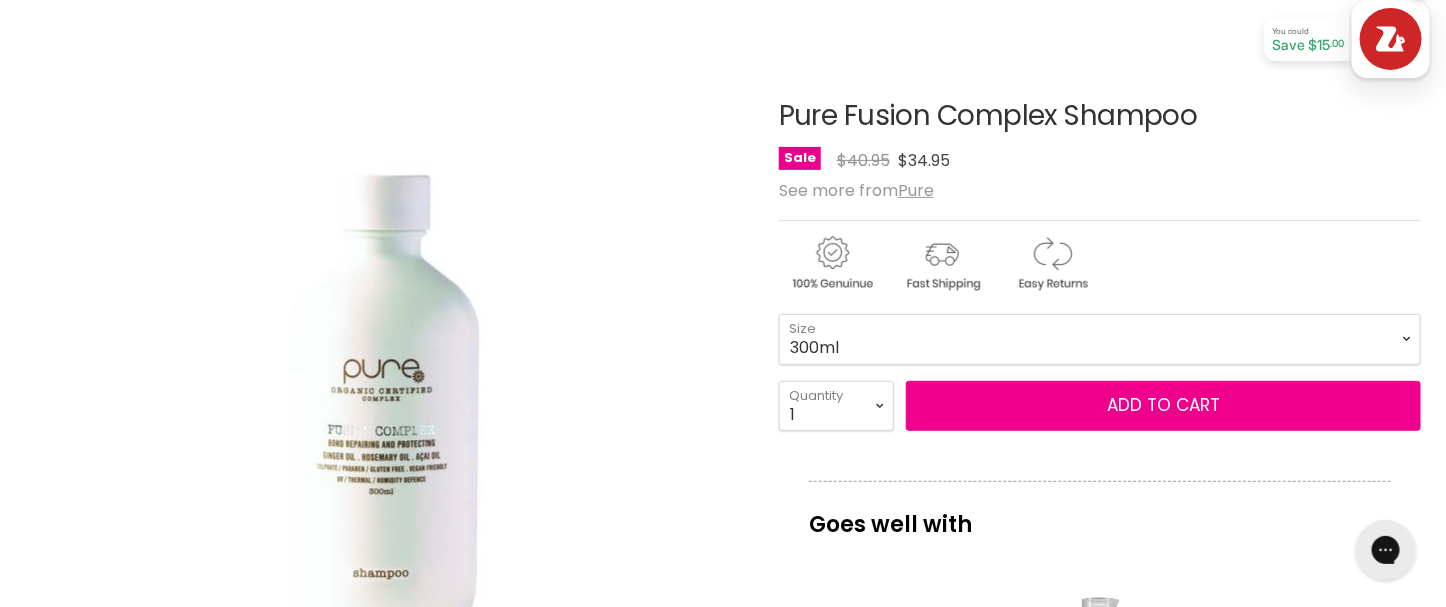 scroll, scrollTop: 266, scrollLeft: 0, axis: vertical 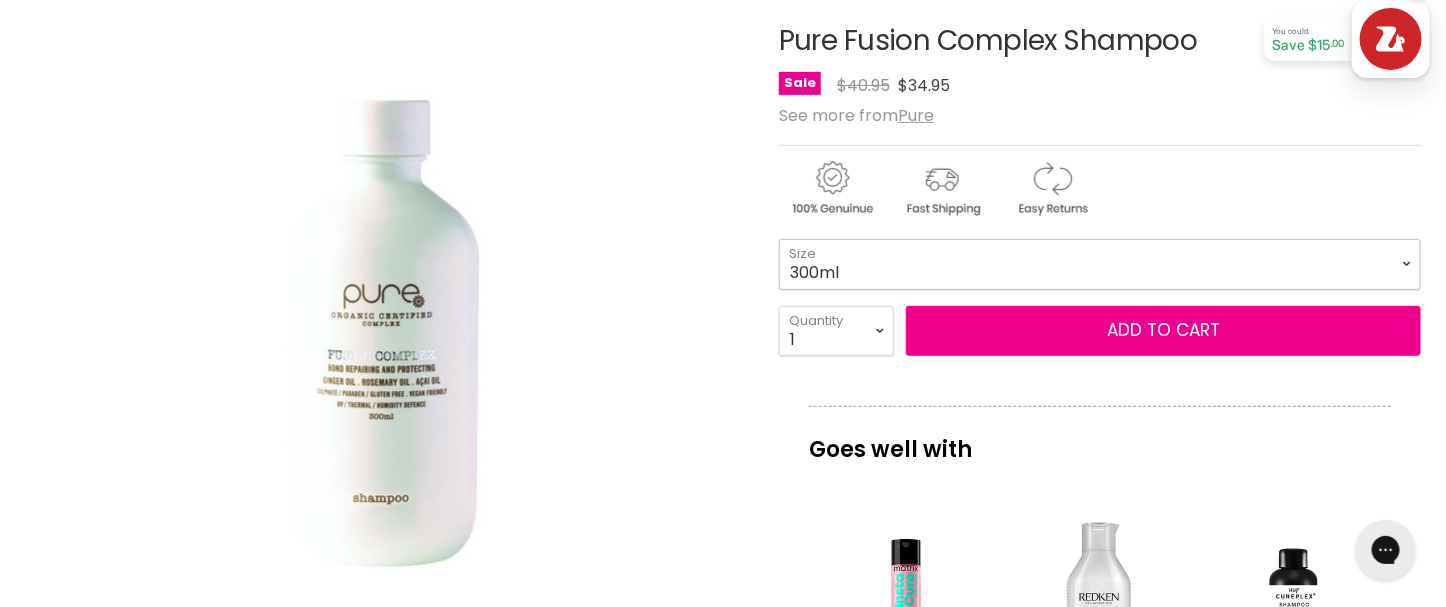 click on "300ml
1L" at bounding box center (1100, 264) 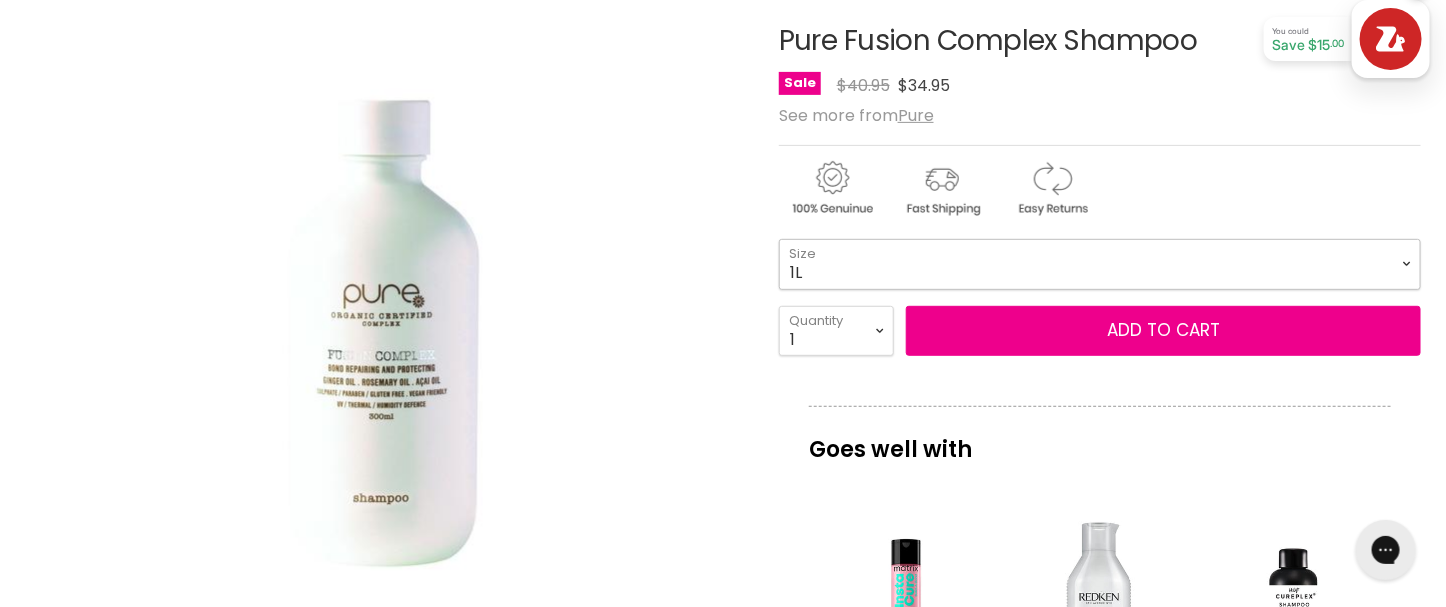 click on "300ml
1L" at bounding box center [1100, 264] 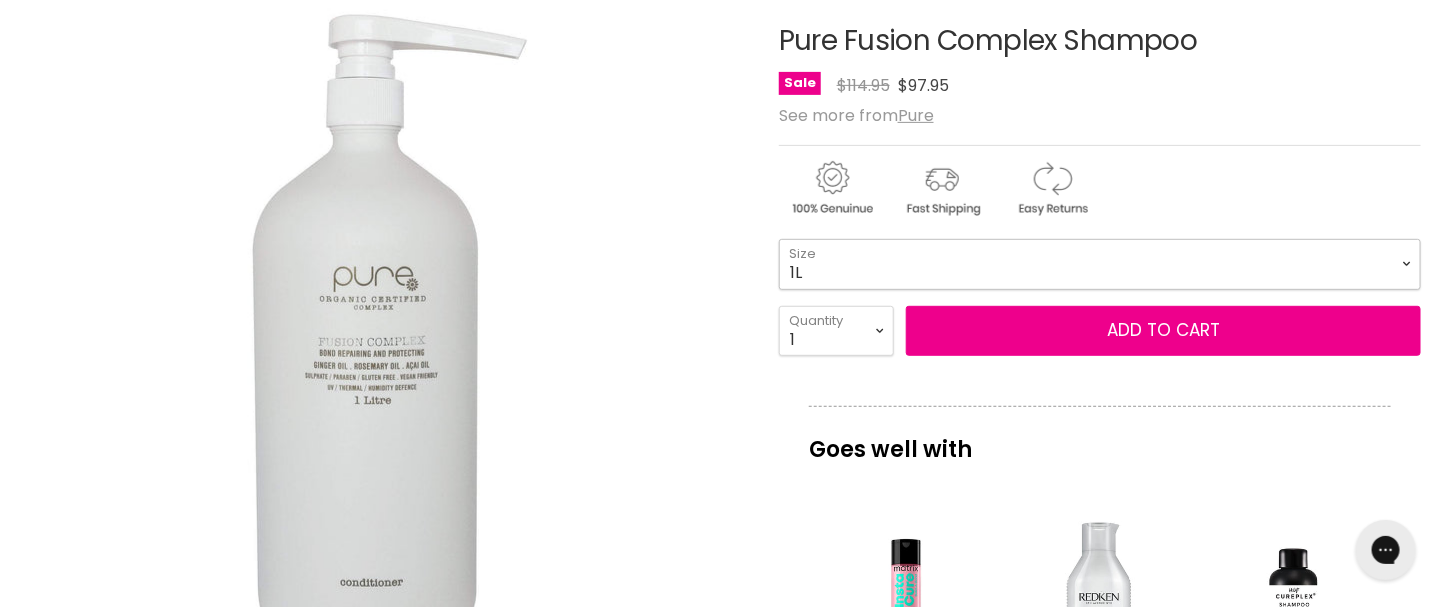 drag, startPoint x: 827, startPoint y: 273, endPoint x: 827, endPoint y: 284, distance: 11 